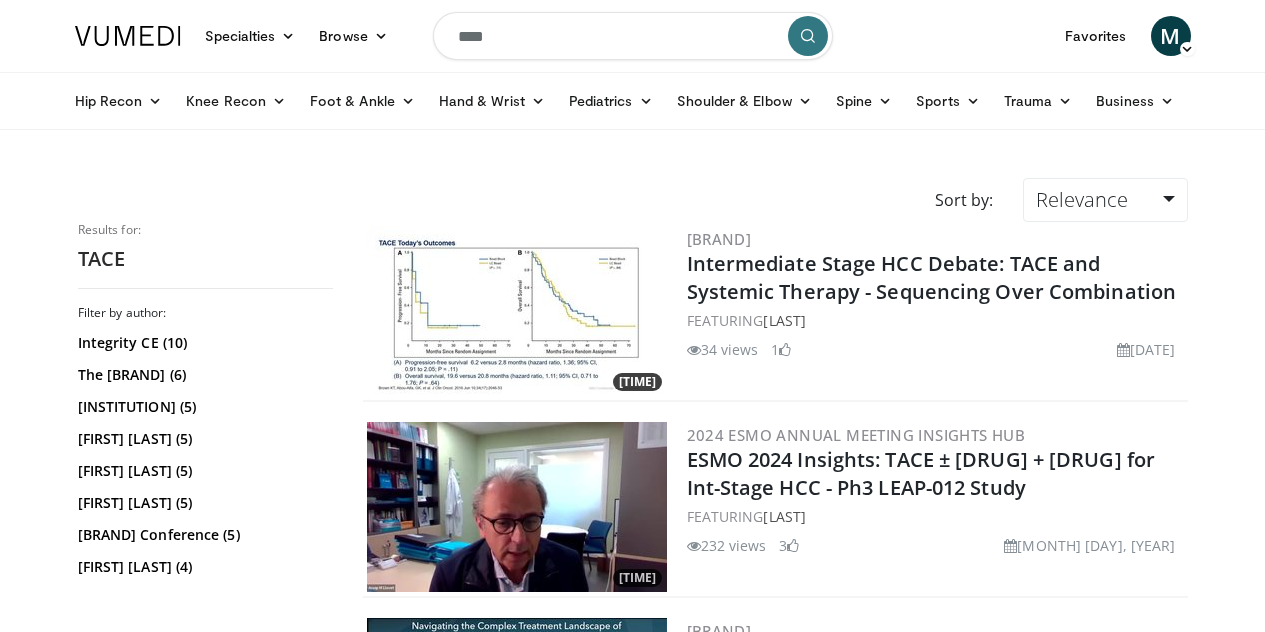 scroll, scrollTop: 0, scrollLeft: 0, axis: both 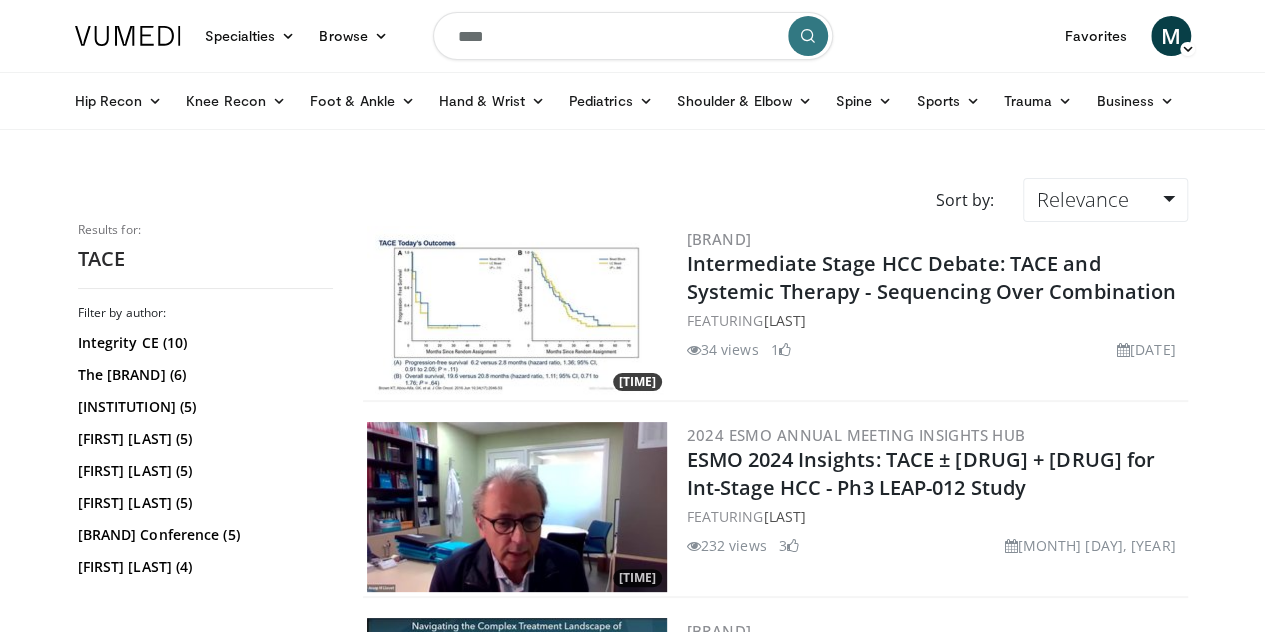 click on "****" at bounding box center (633, 36) 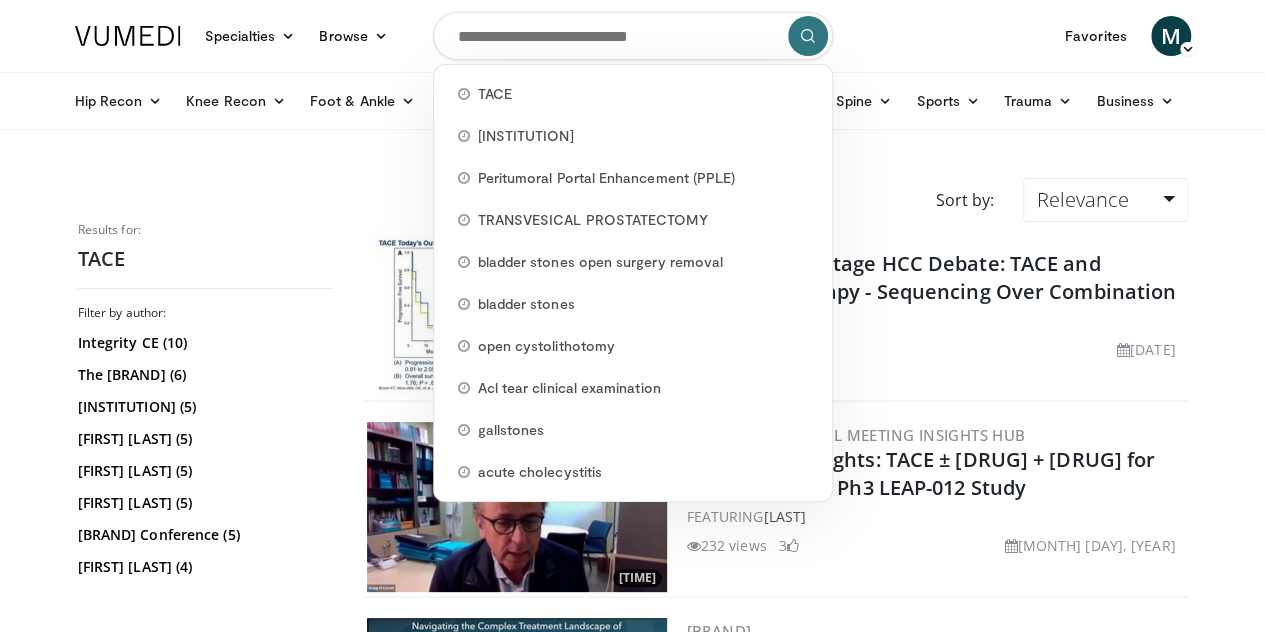 click at bounding box center (633, 36) 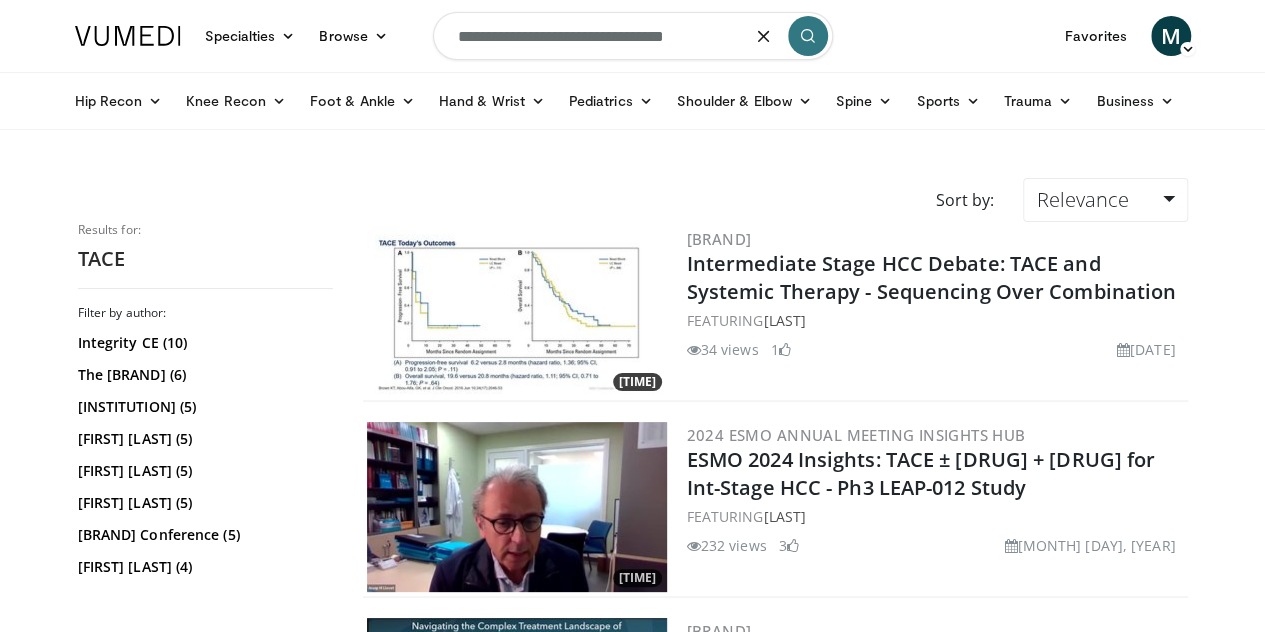 type on "**********" 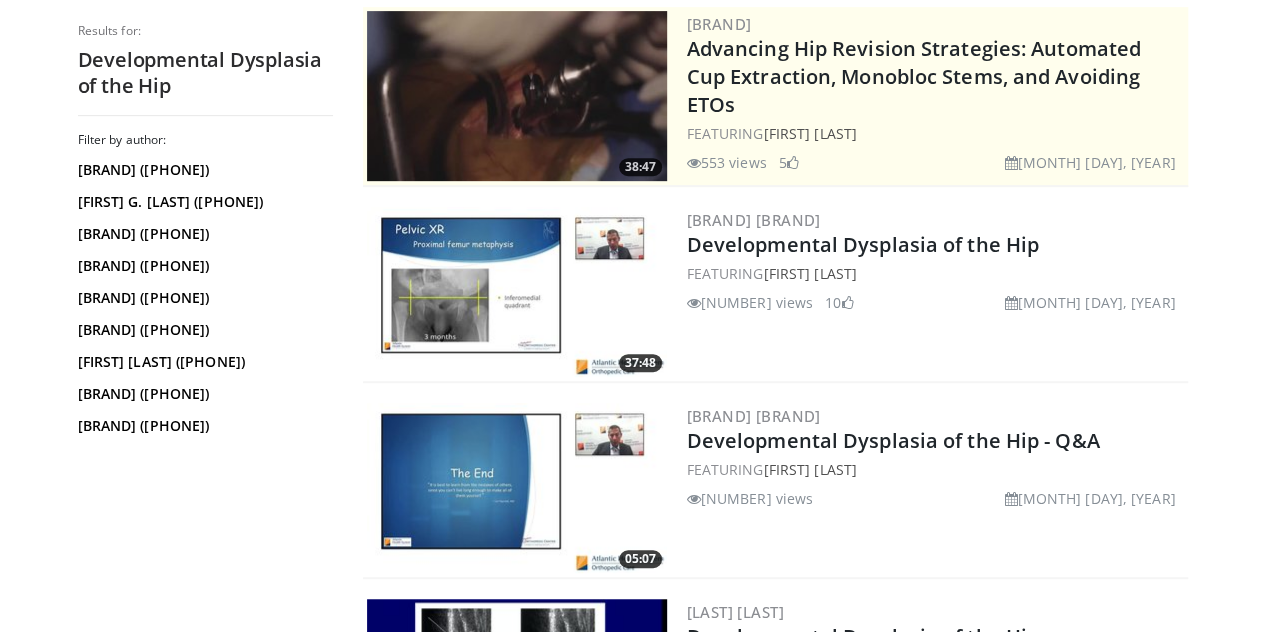 scroll, scrollTop: 412, scrollLeft: 0, axis: vertical 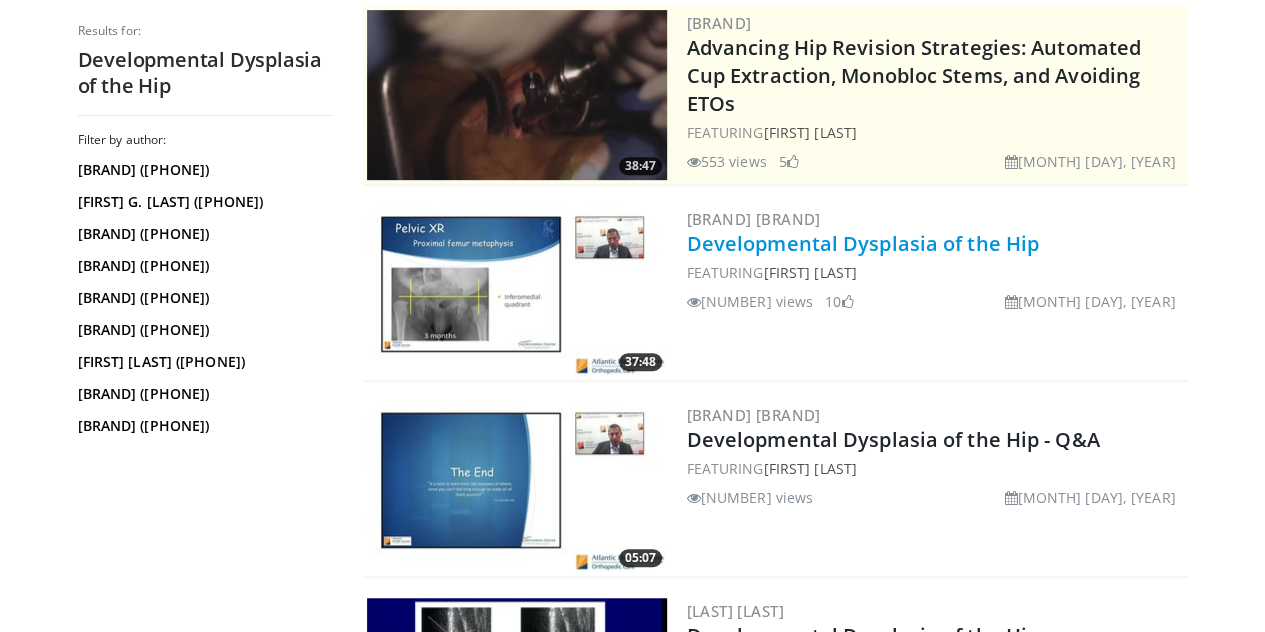 click on "Developmental Dysplasia of the Hip" at bounding box center (863, 243) 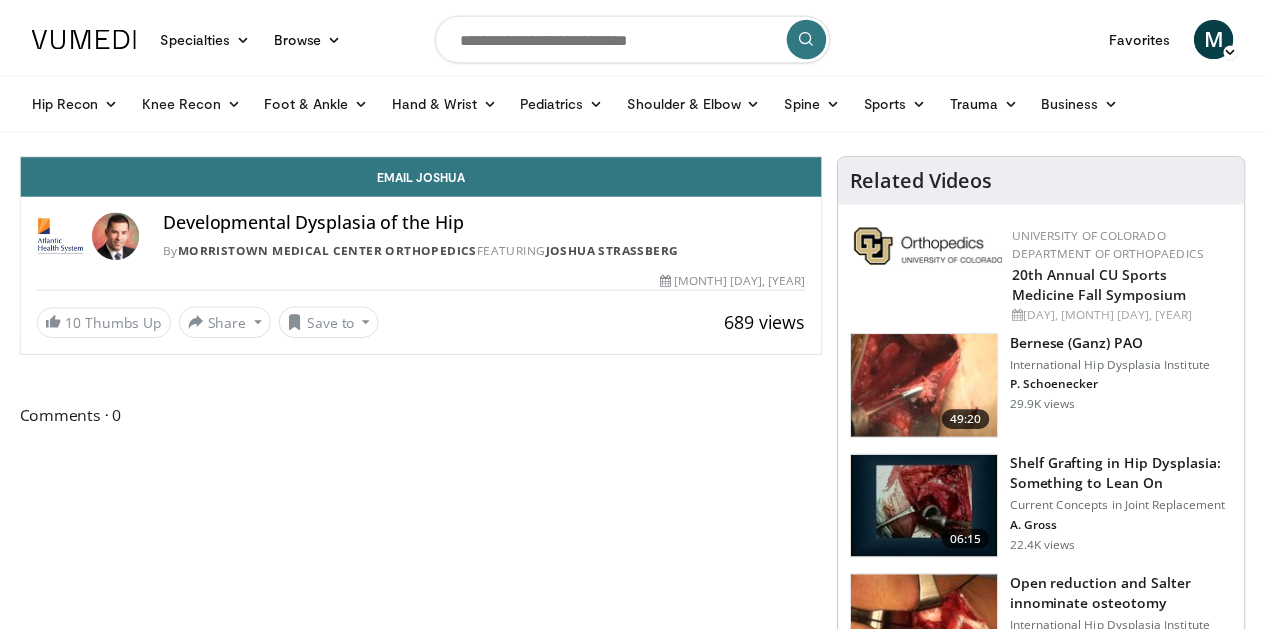 scroll, scrollTop: 0, scrollLeft: 0, axis: both 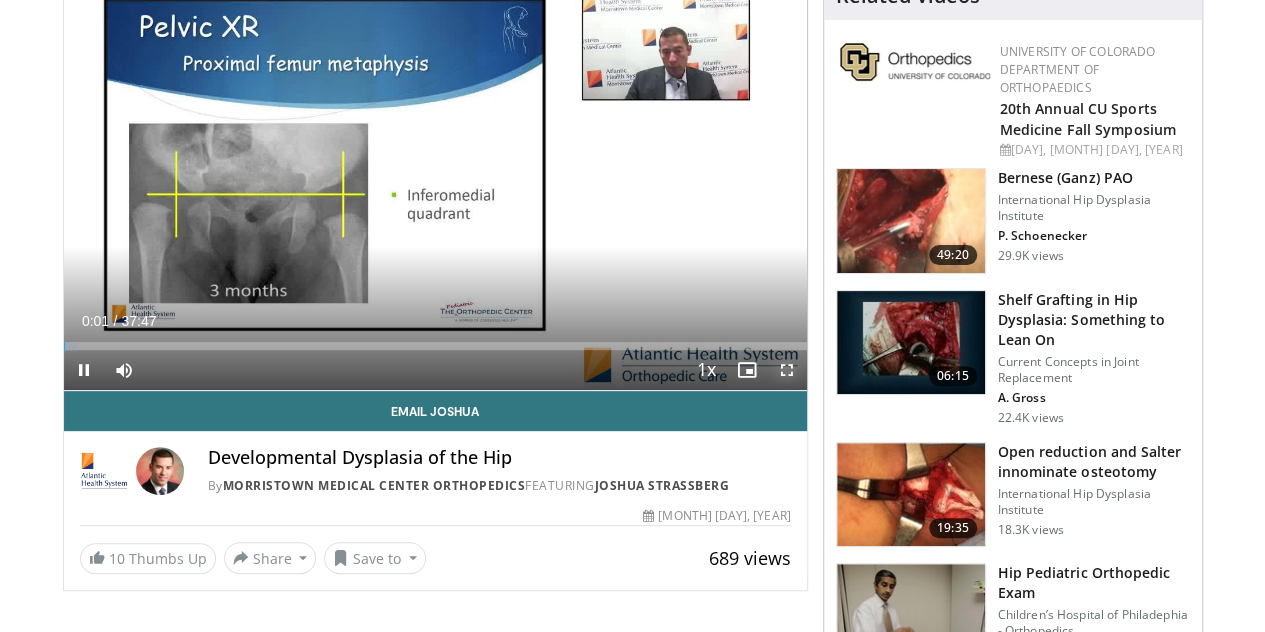 click at bounding box center [787, 370] 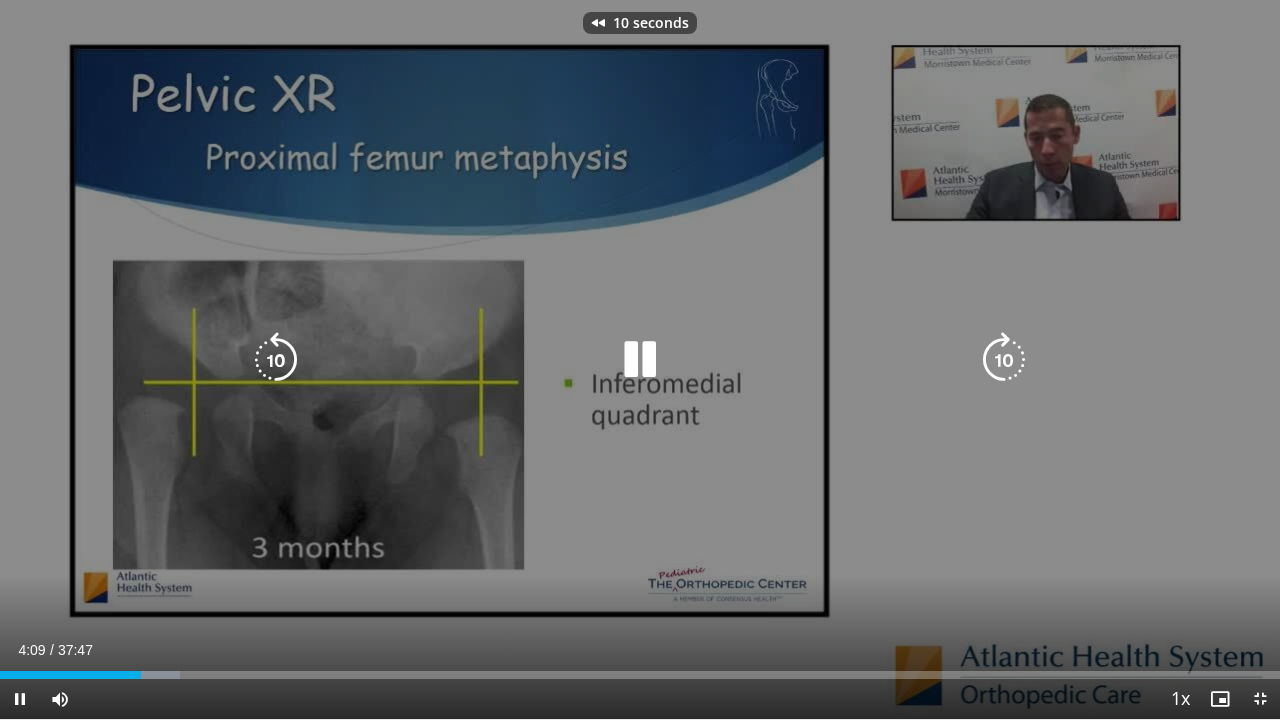 click at bounding box center (640, 360) 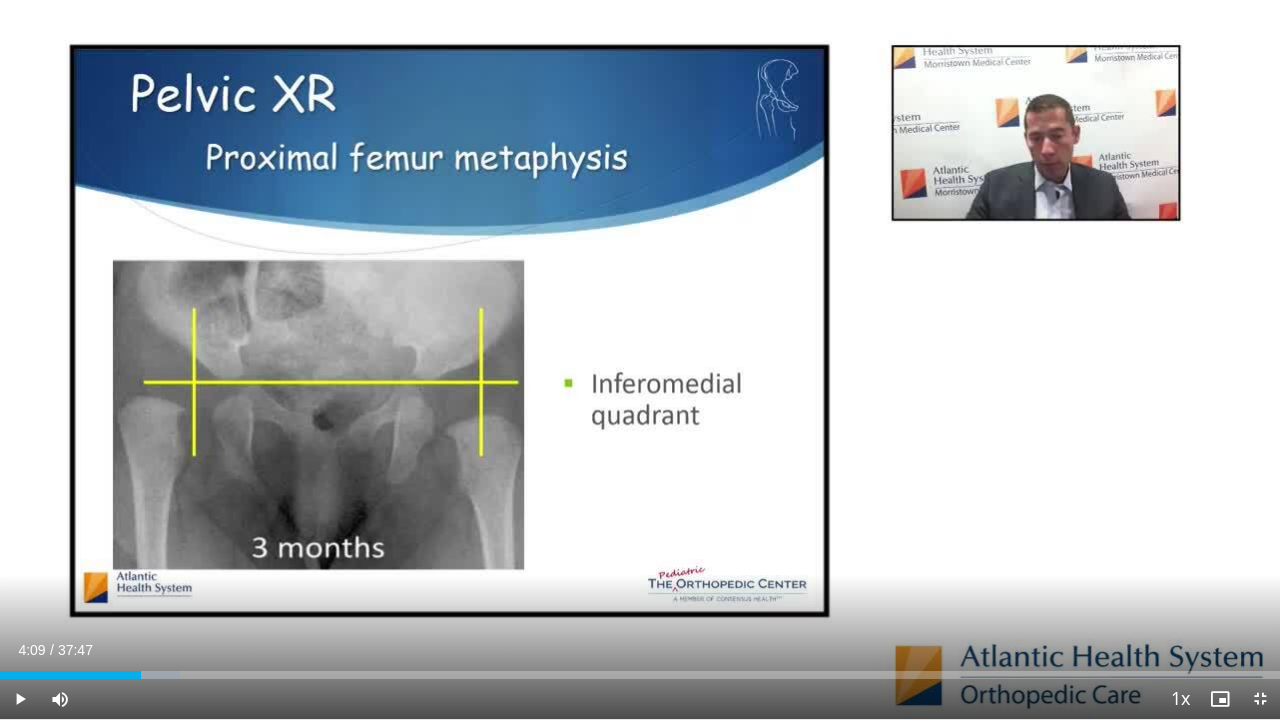 type 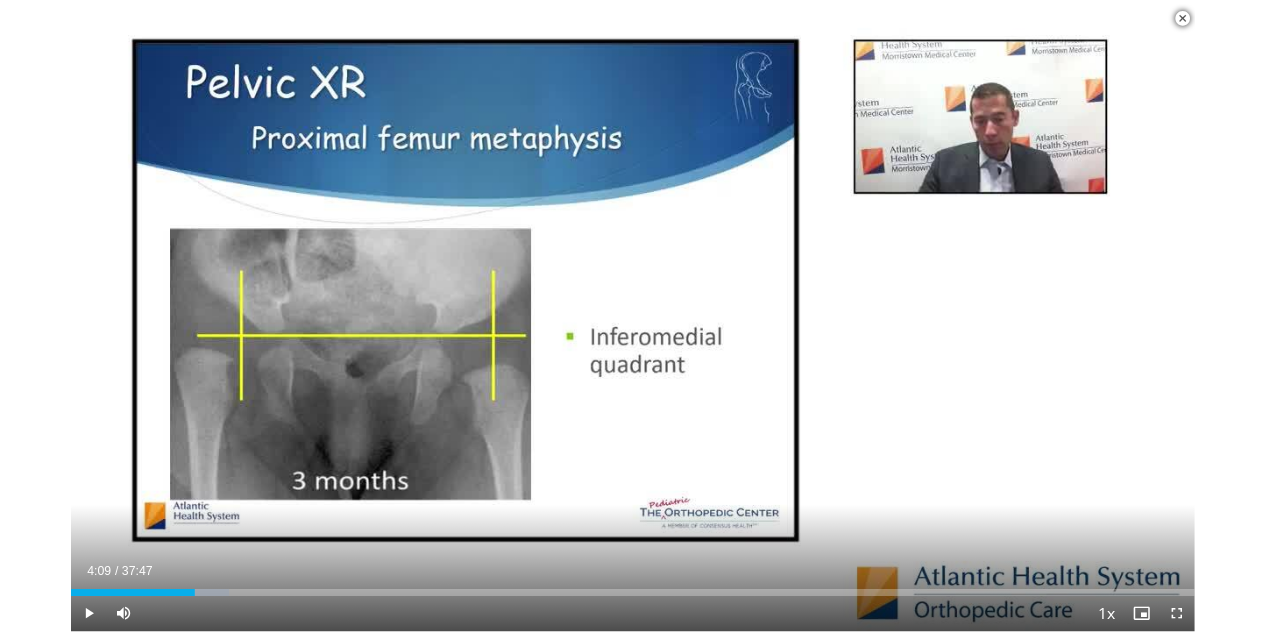 scroll, scrollTop: 640, scrollLeft: 0, axis: vertical 